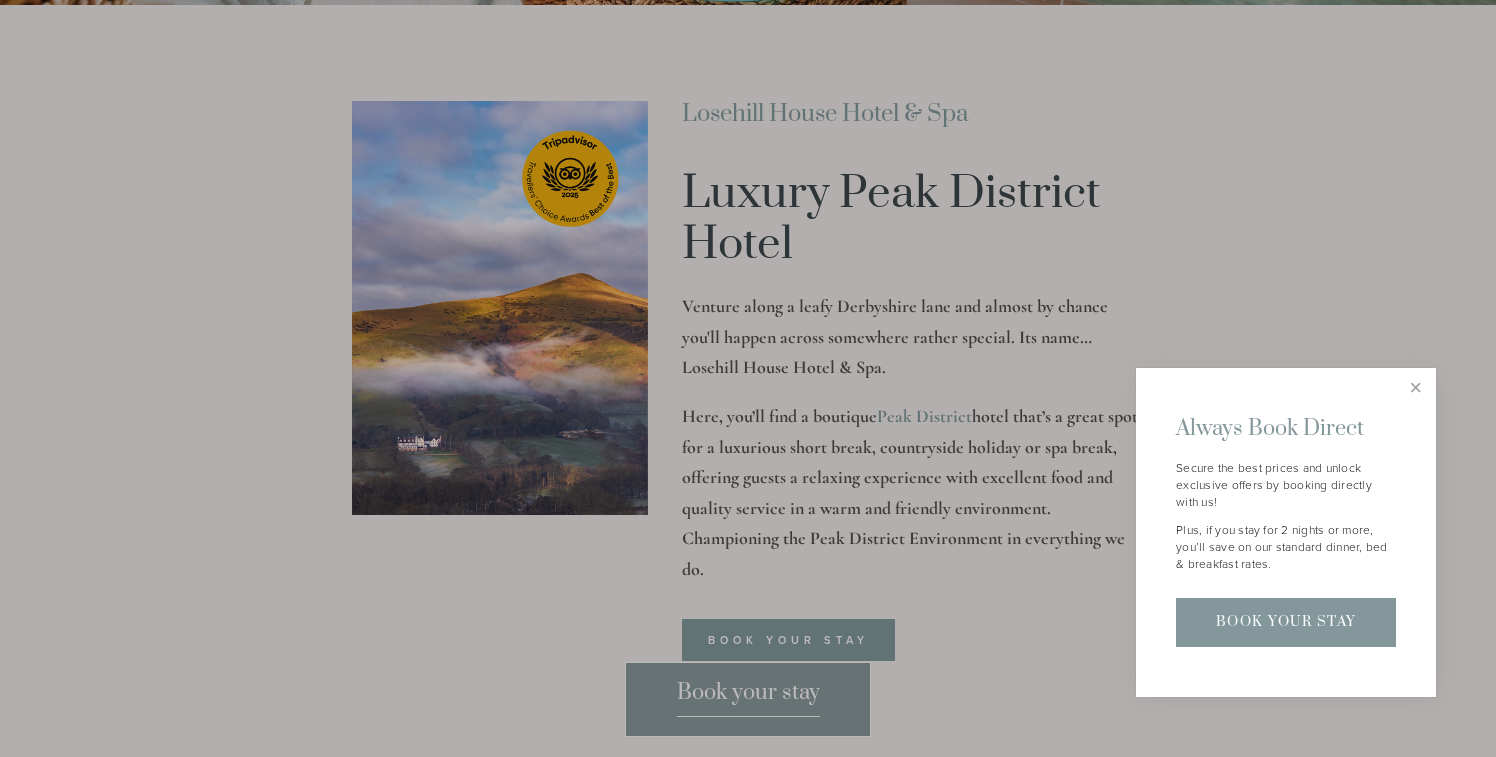 scroll, scrollTop: 637, scrollLeft: 0, axis: vertical 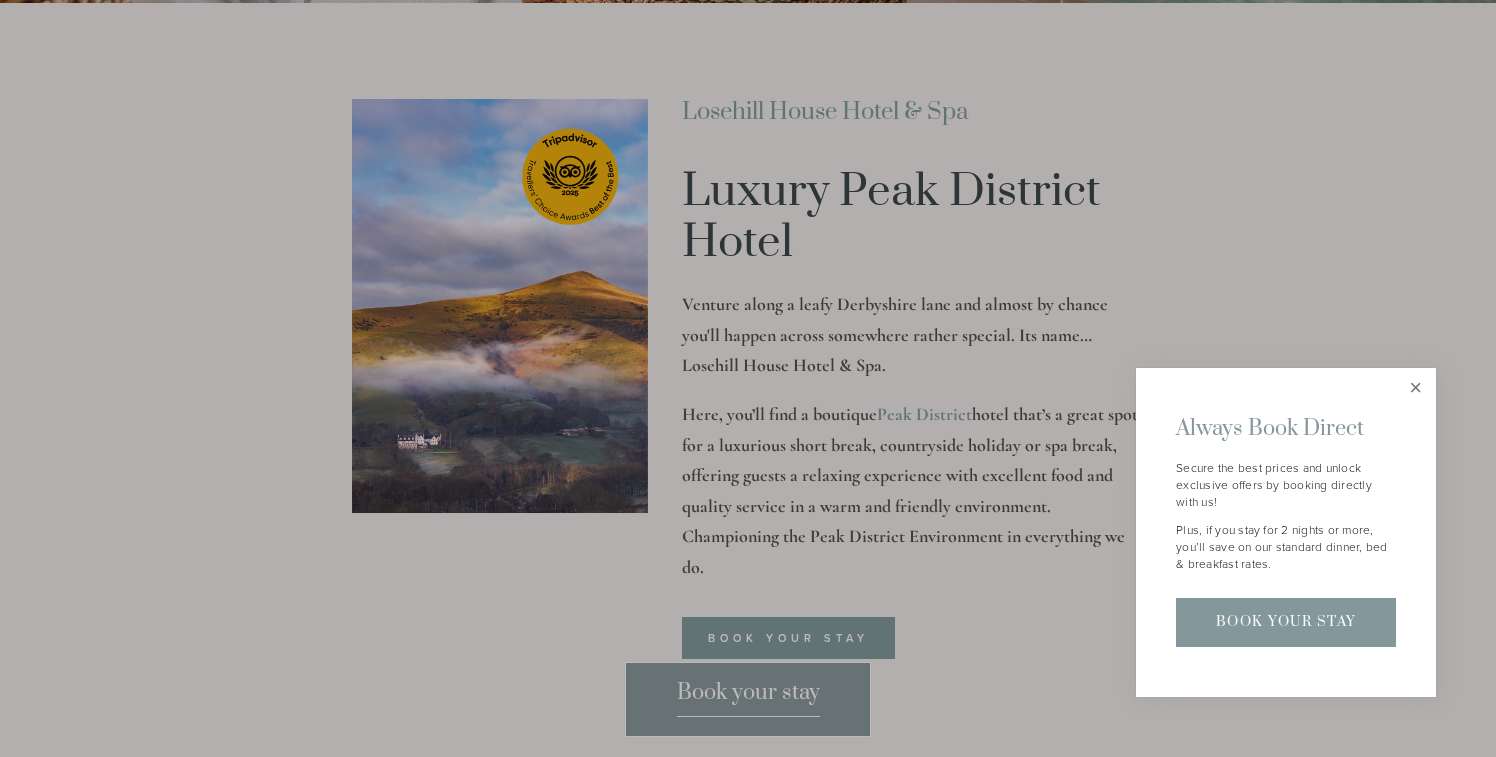 click at bounding box center [1415, 388] 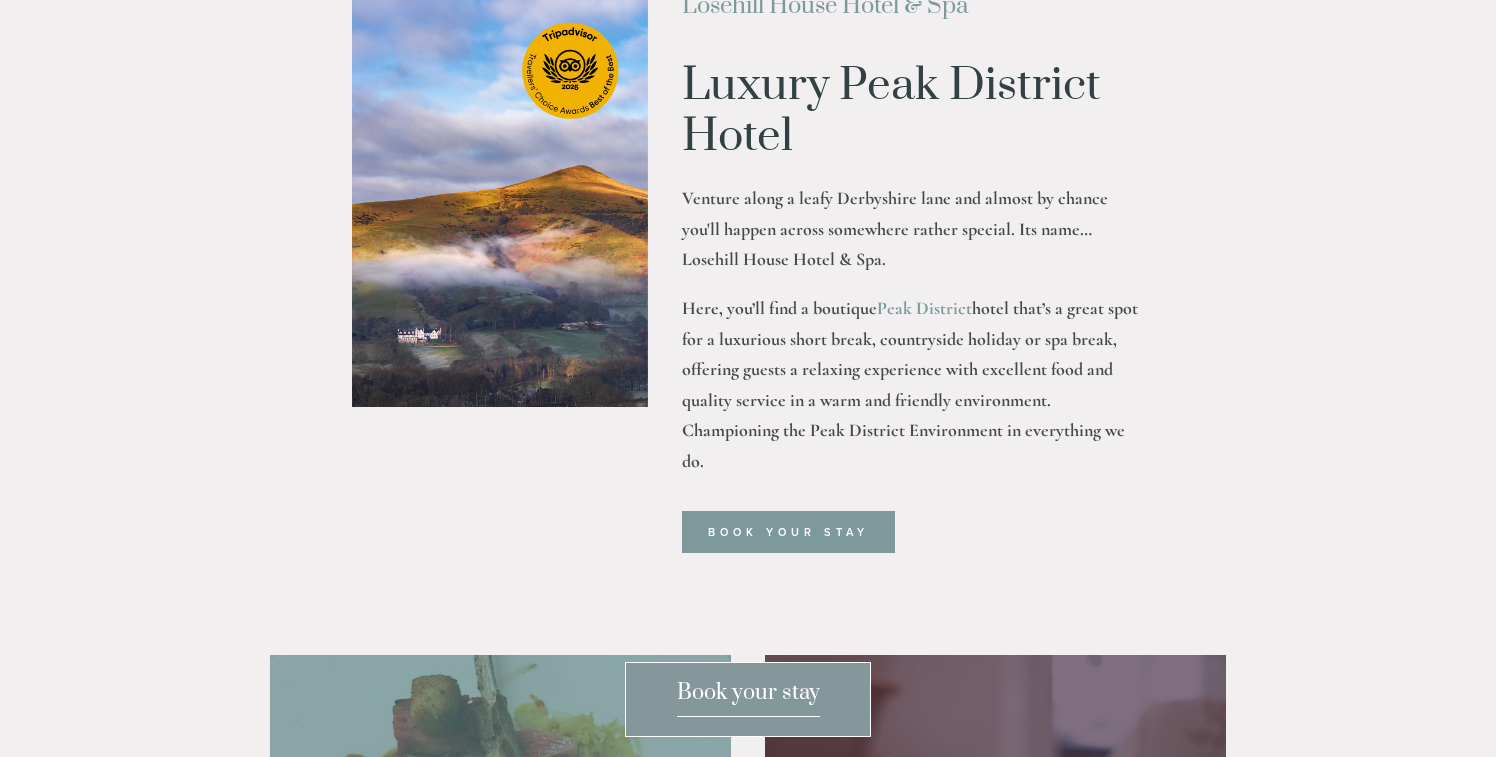 scroll, scrollTop: 746, scrollLeft: 0, axis: vertical 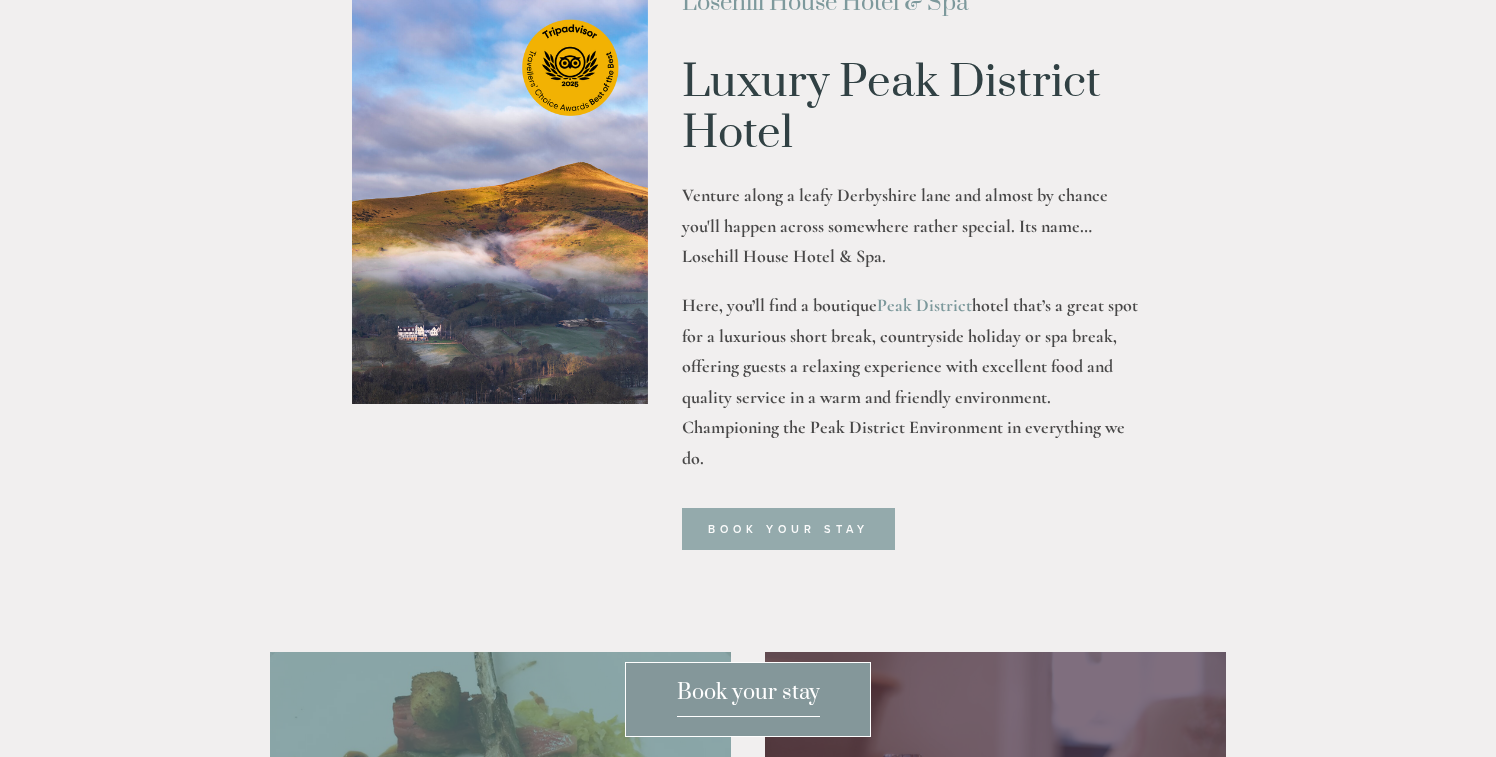 click on "Book your stay" at bounding box center [788, 529] 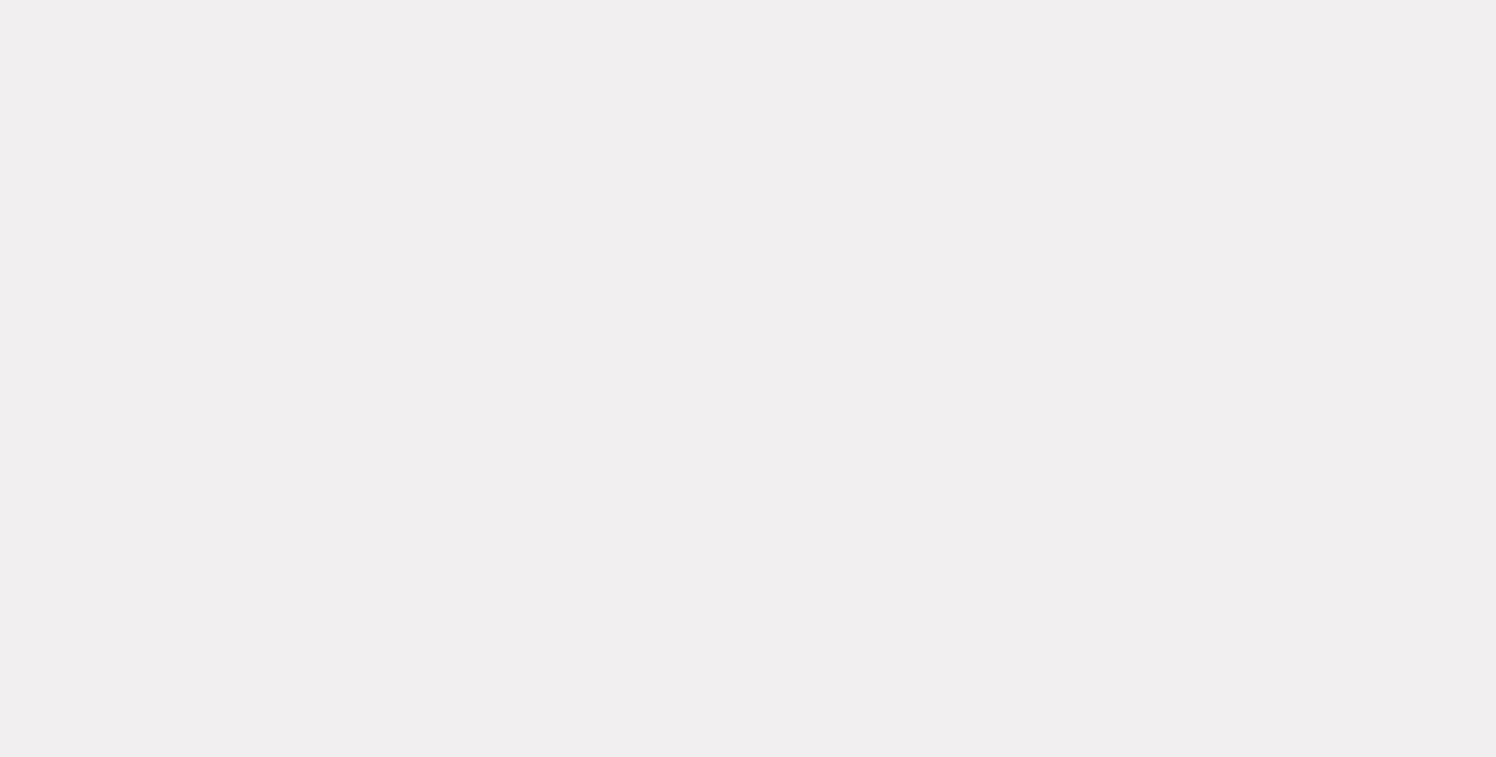 scroll, scrollTop: 707, scrollLeft: 0, axis: vertical 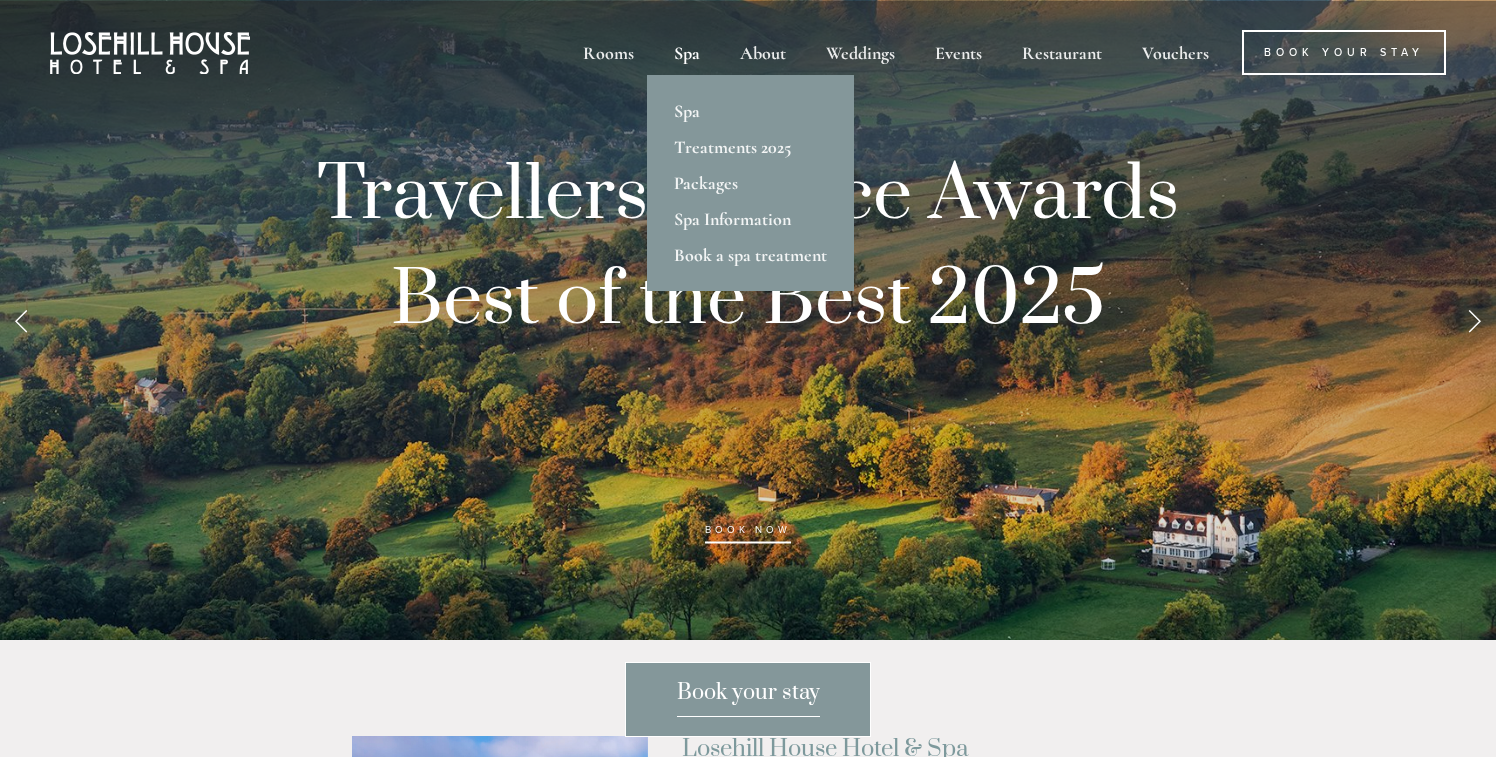 click on "Spa" at bounding box center (687, 52) 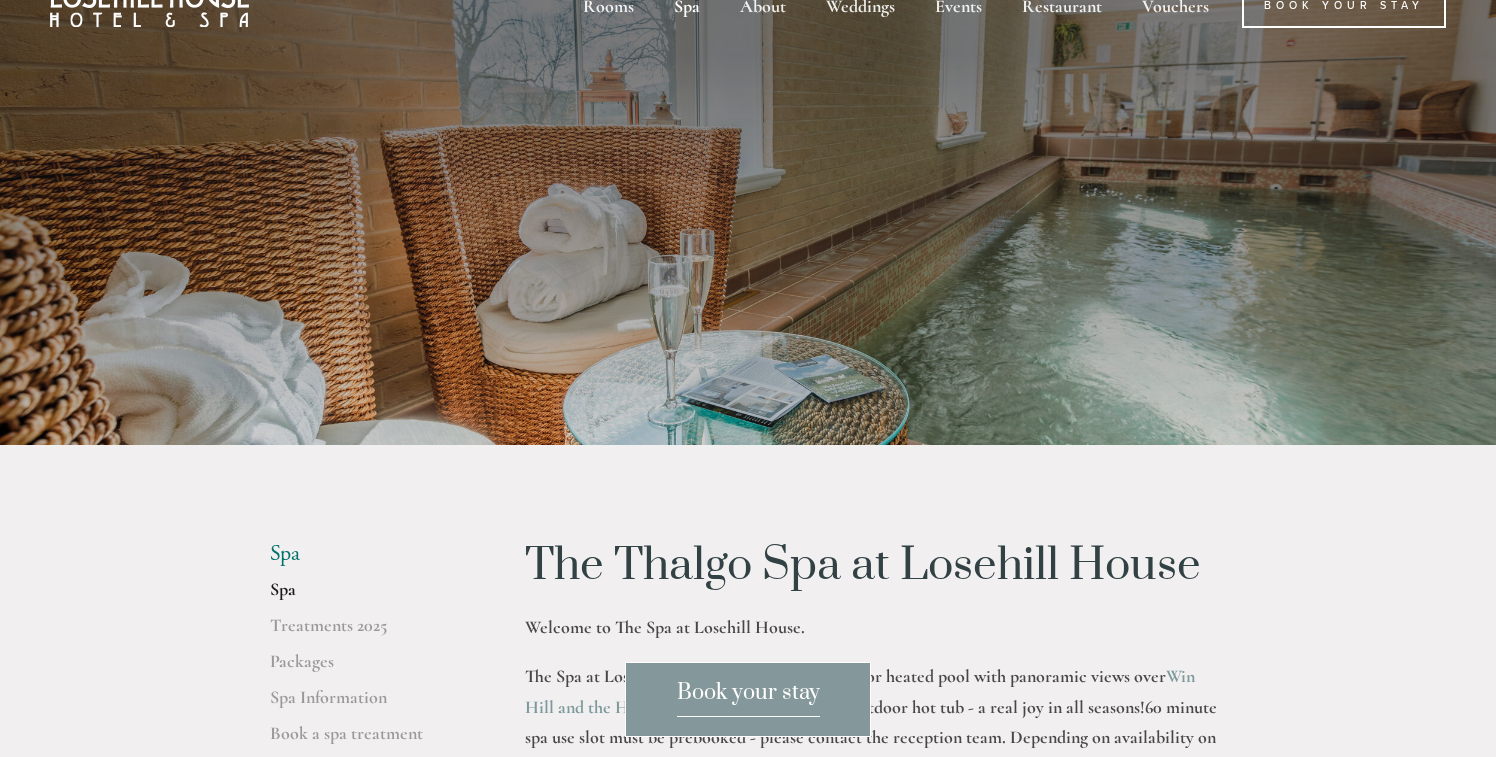 scroll, scrollTop: 0, scrollLeft: 0, axis: both 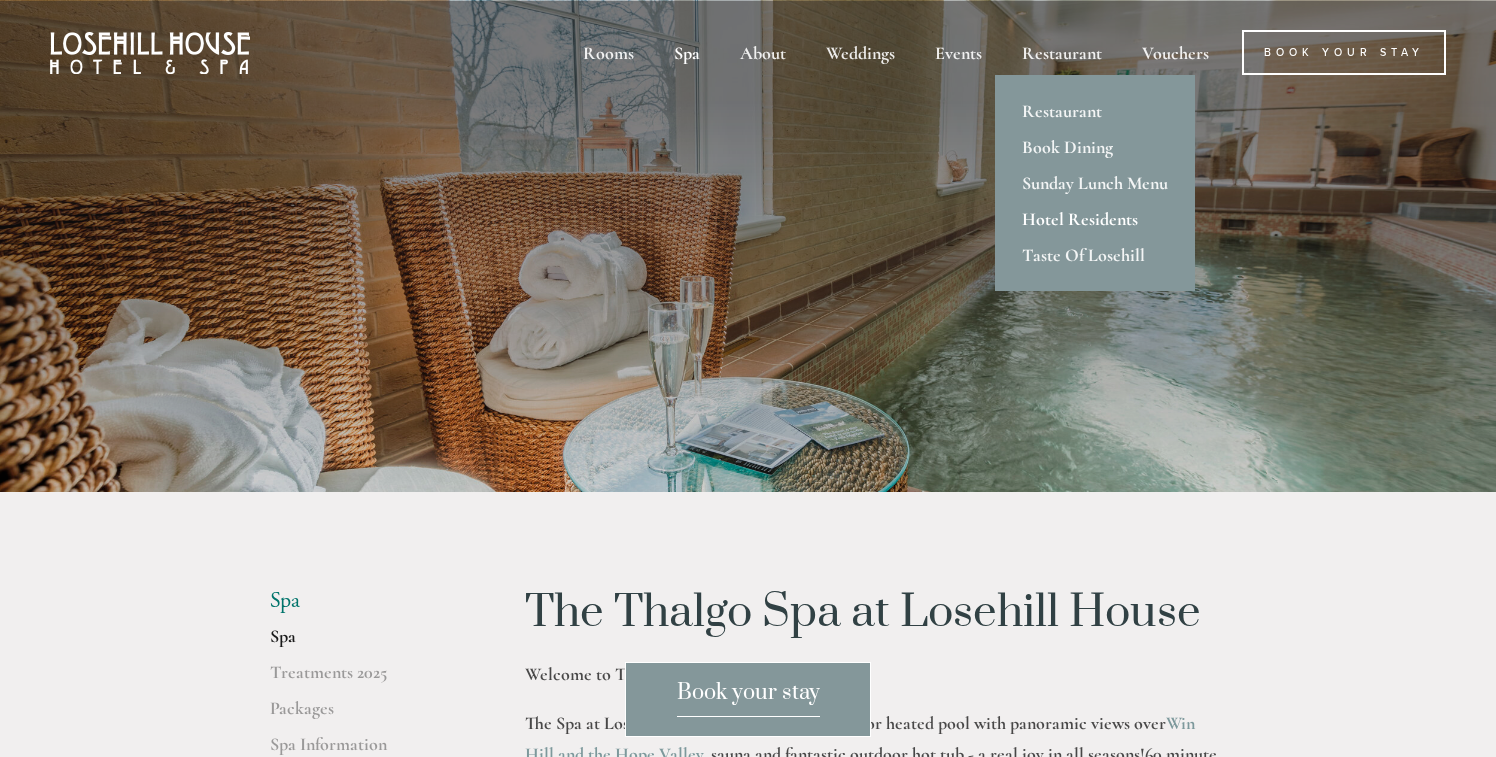 click on "Hotel Residents" at bounding box center [1095, 219] 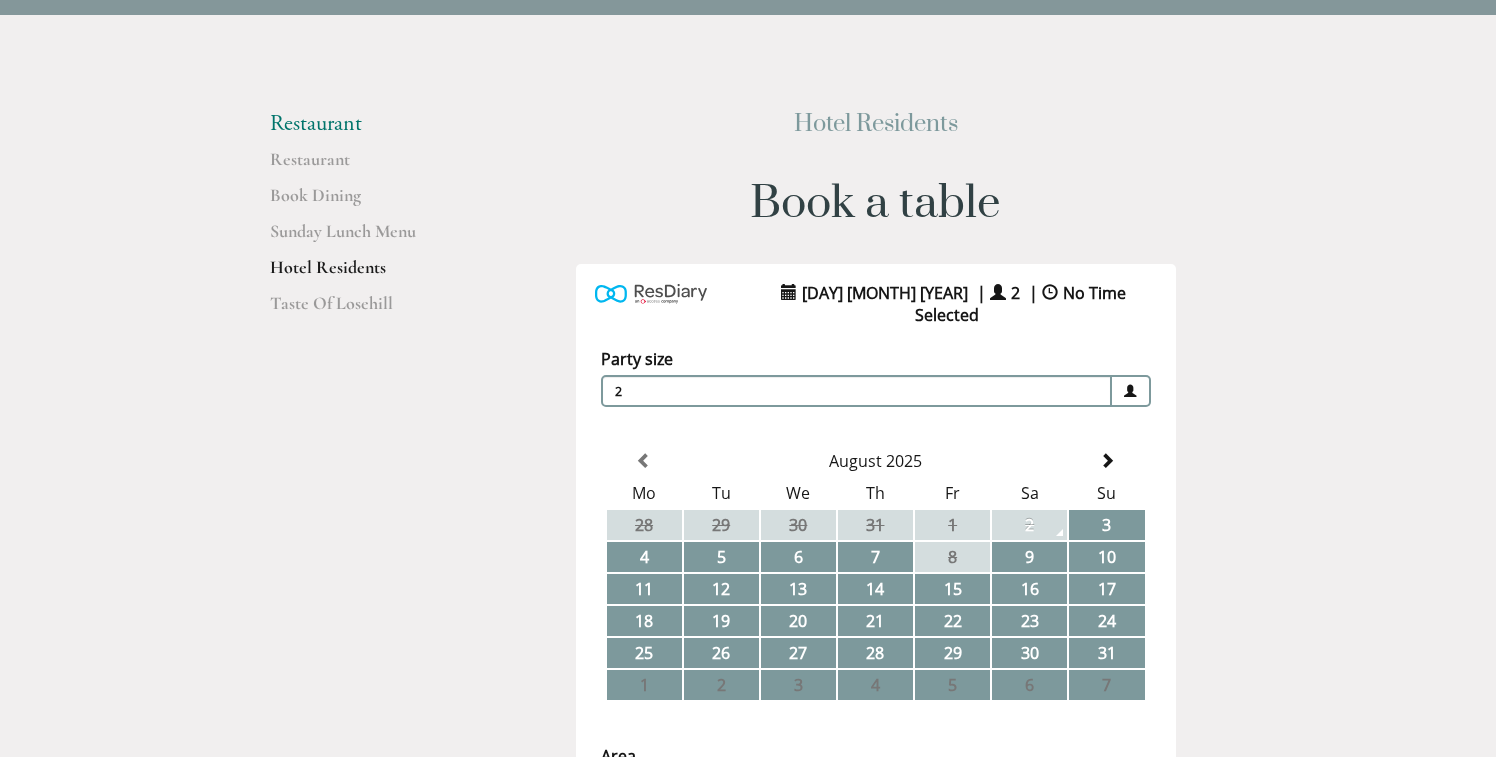 scroll, scrollTop: 106, scrollLeft: 0, axis: vertical 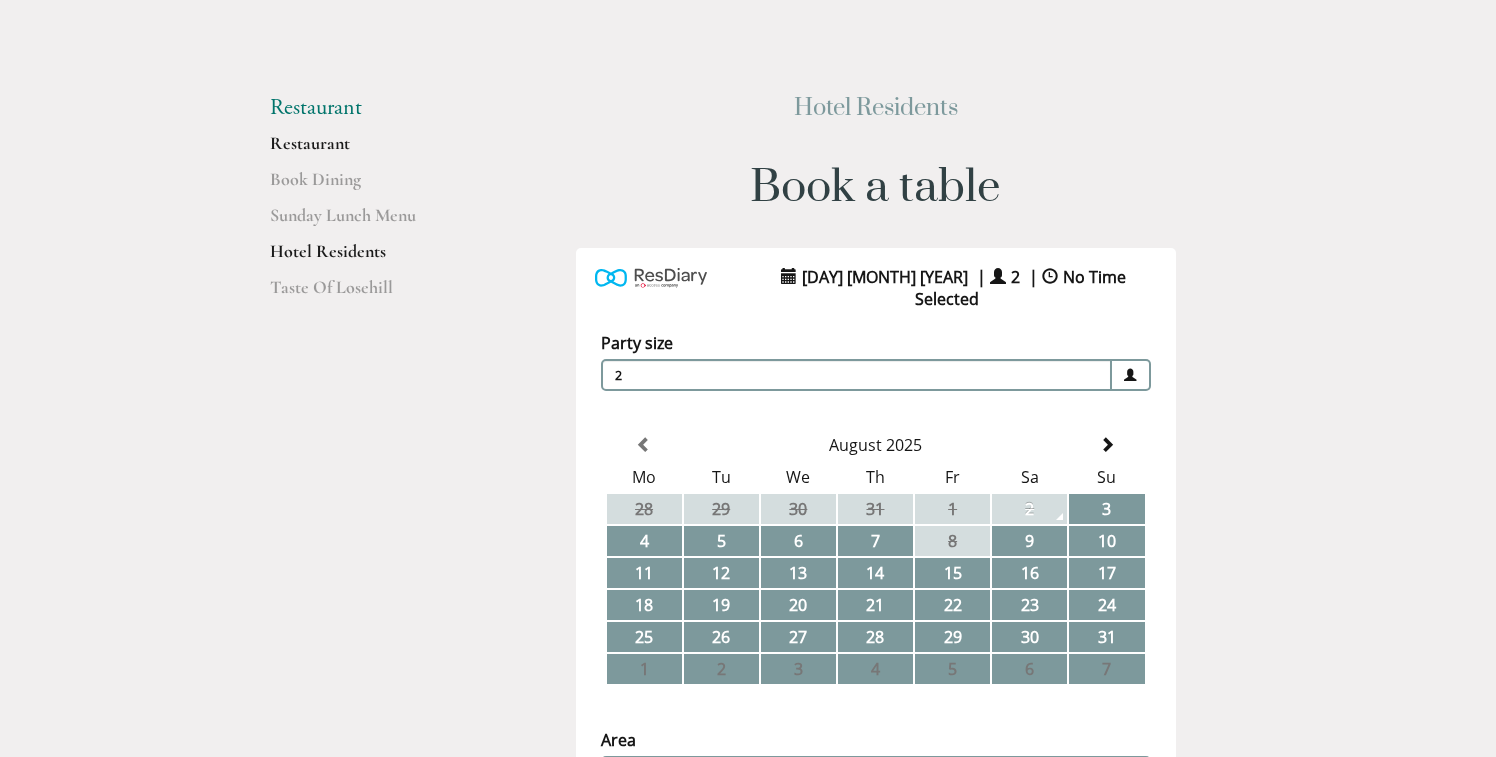 click on "Restaurant" at bounding box center (365, 150) 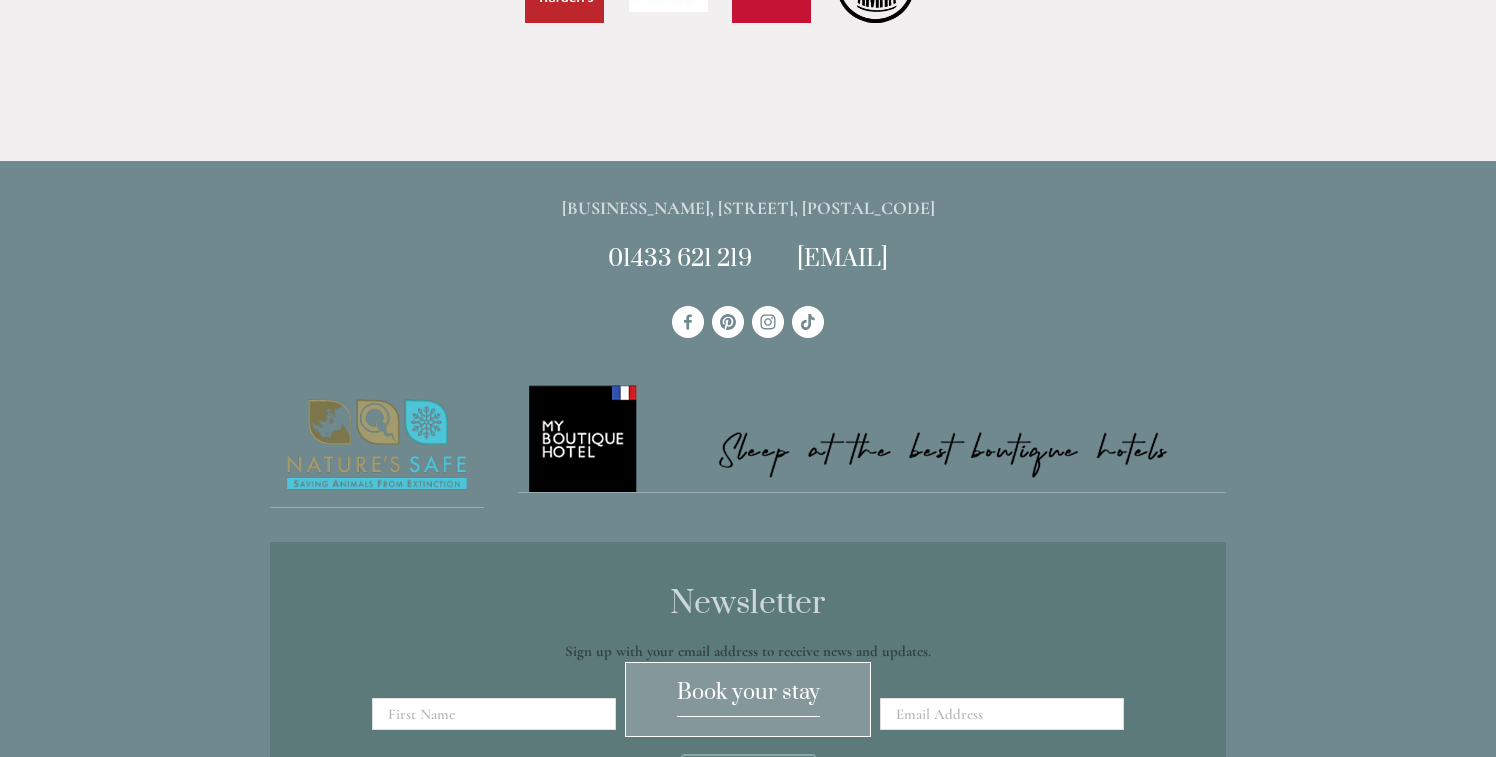 scroll, scrollTop: 6584, scrollLeft: 0, axis: vertical 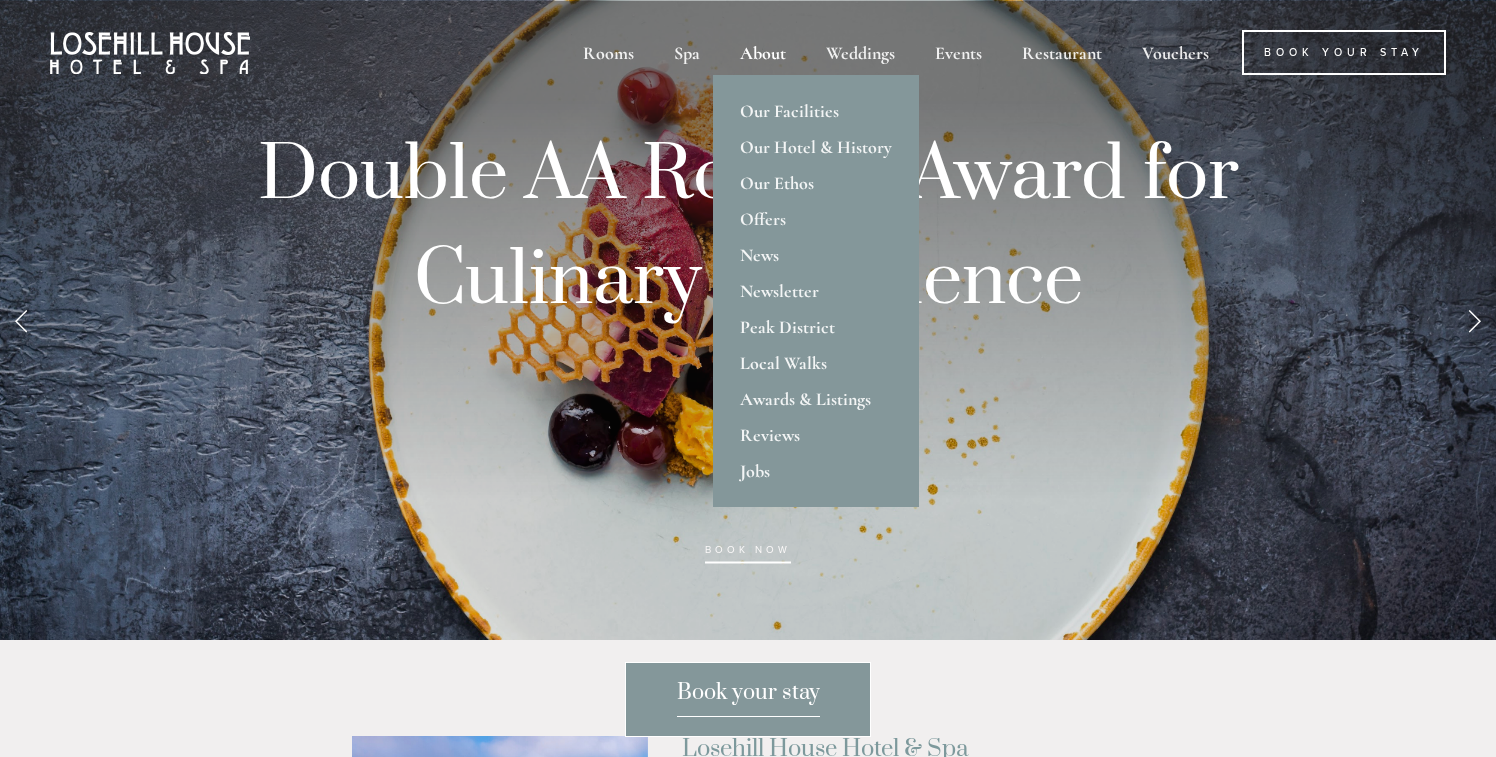 click on "About" at bounding box center [763, 52] 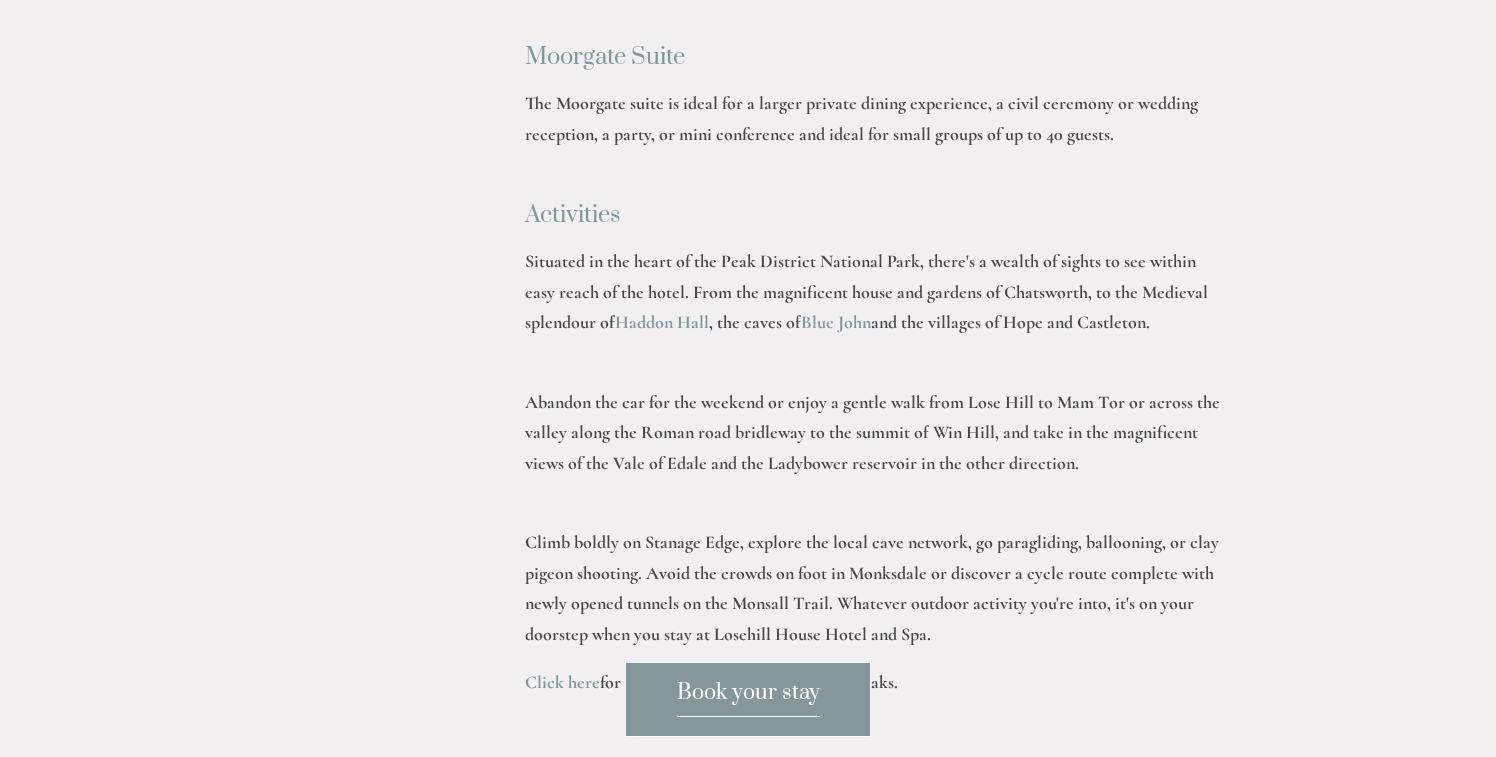 scroll, scrollTop: 4180, scrollLeft: 0, axis: vertical 